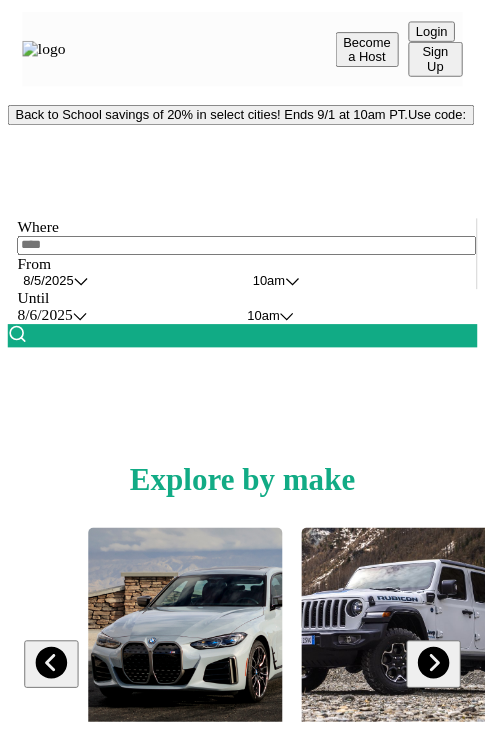 scroll, scrollTop: 0, scrollLeft: 0, axis: both 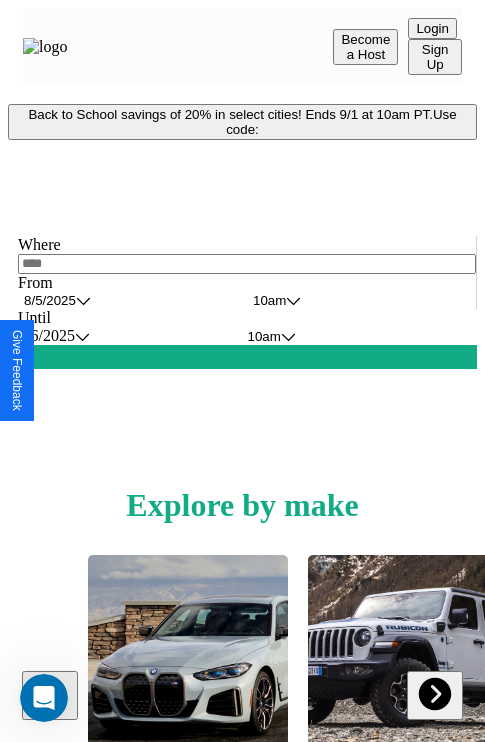 click on "Back to School savings of 20% in select cities! Ends 9/1 at 10am PT.  Use code:" at bounding box center [242, 122] 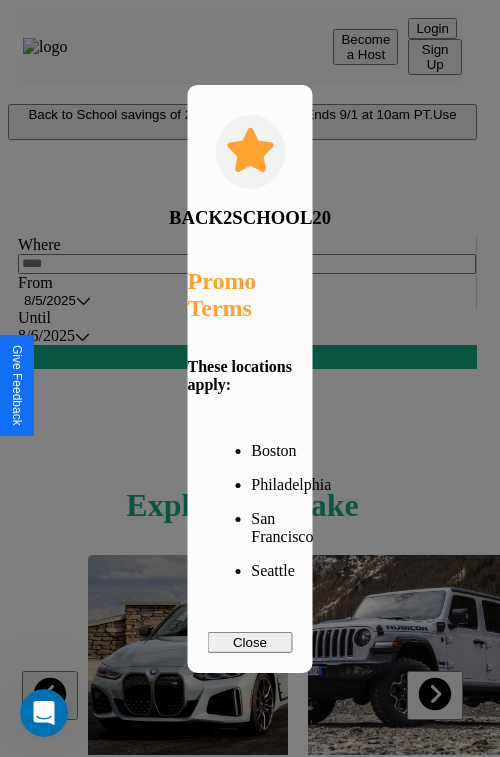 click on "Close" at bounding box center (250, 642) 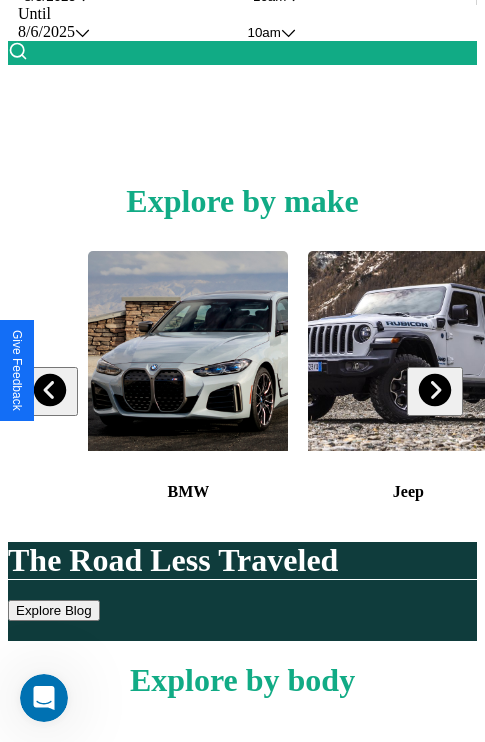 scroll, scrollTop: 308, scrollLeft: 0, axis: vertical 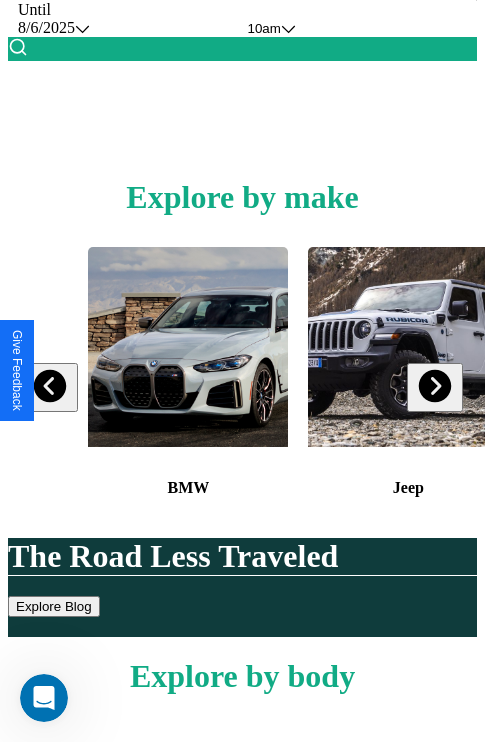 click 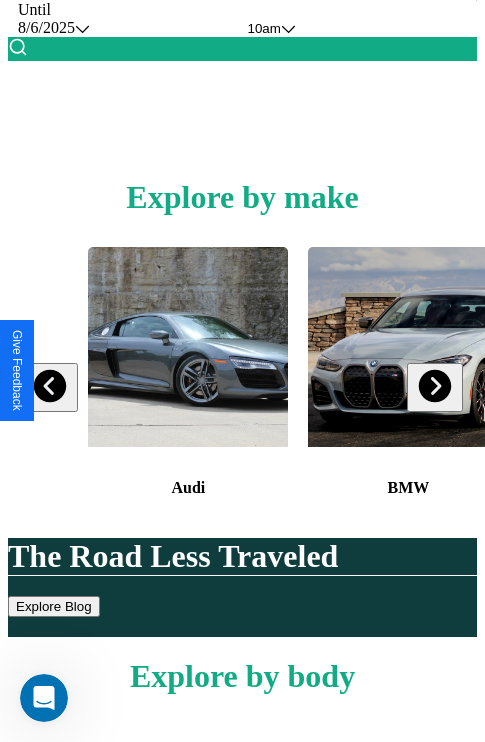 click 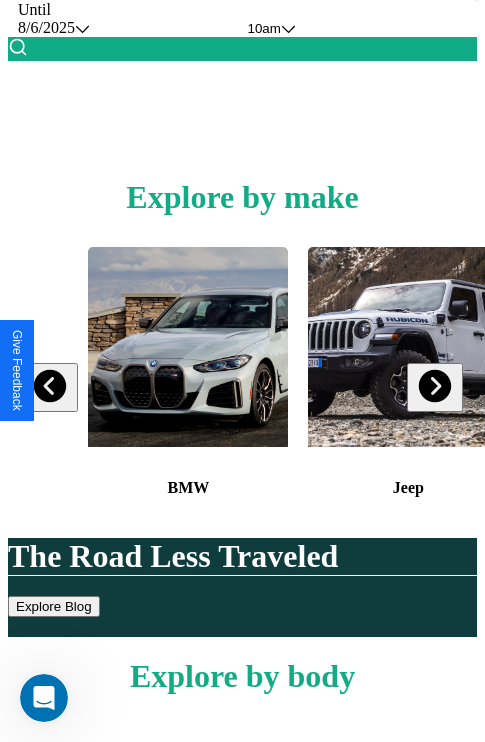 click 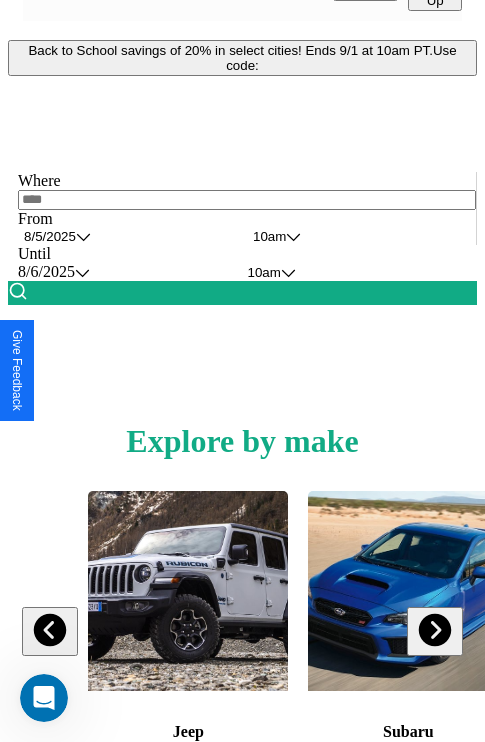 scroll, scrollTop: 0, scrollLeft: 0, axis: both 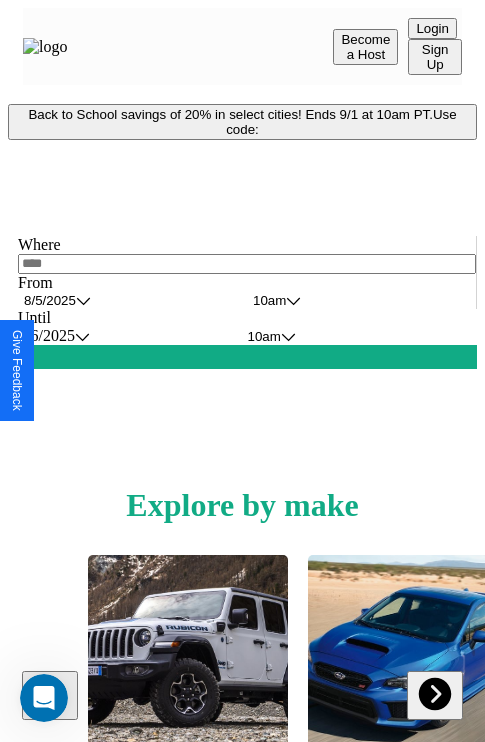 click at bounding box center (247, 264) 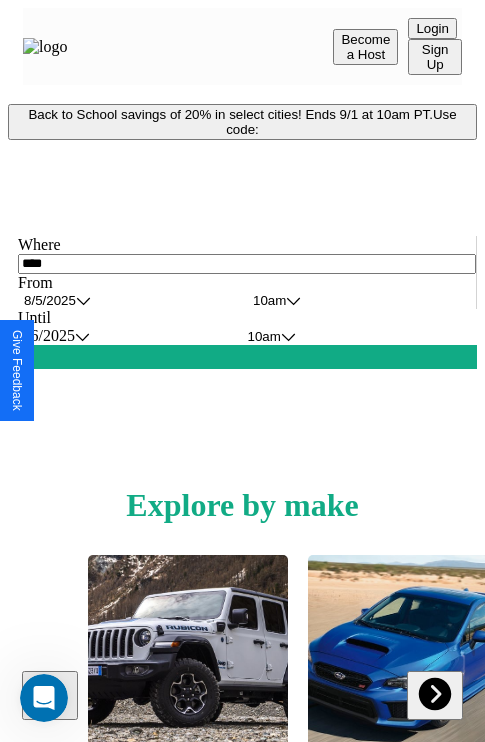 type on "****" 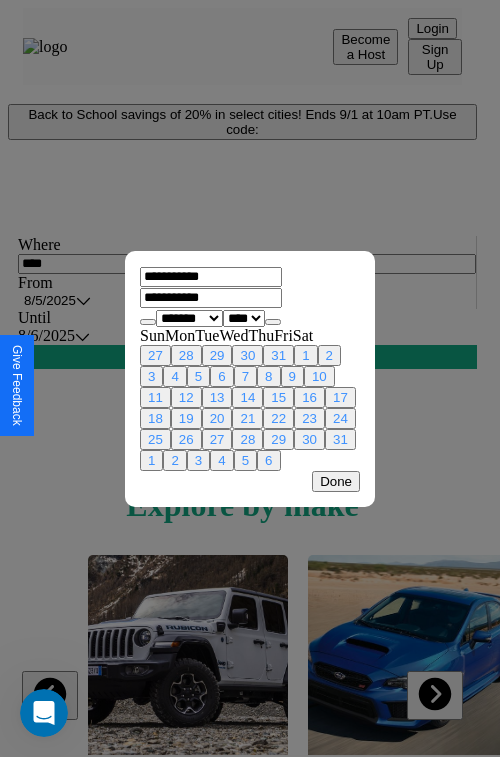 click on "******* ******** ***** ***** *** **** **** ****** ********* ******* ******** ********" at bounding box center [189, 318] 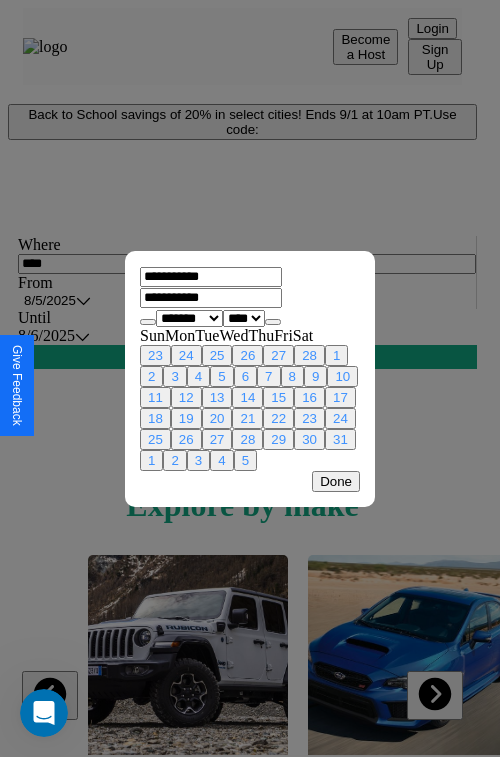 click on "**** **** **** **** **** **** **** **** **** **** **** **** **** **** **** **** **** **** **** **** **** **** **** **** **** **** **** **** **** **** **** **** **** **** **** **** **** **** **** **** **** **** **** **** **** **** **** **** **** **** **** **** **** **** **** **** **** **** **** **** **** **** **** **** **** **** **** **** **** **** **** **** **** **** **** **** **** **** **** **** **** **** **** **** **** **** **** **** **** **** **** **** **** **** **** **** **** **** **** **** **** **** **** **** **** **** **** **** **** **** **** **** **** **** **** **** **** **** **** **** ****" at bounding box center [244, 318] 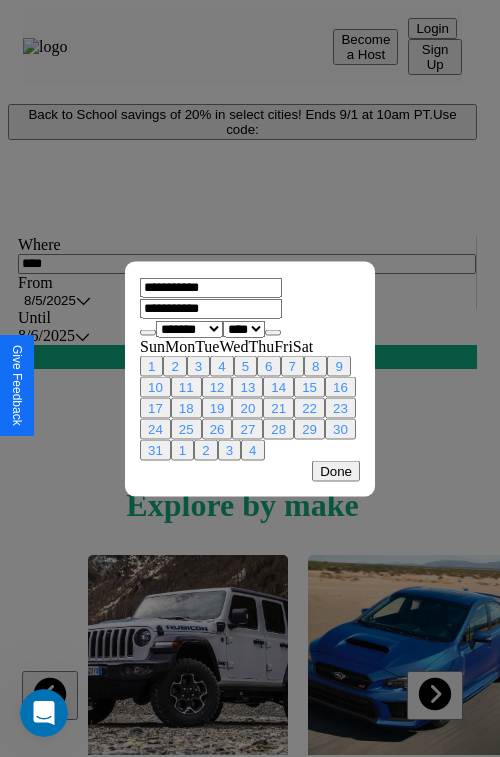 click on "13" at bounding box center [247, 386] 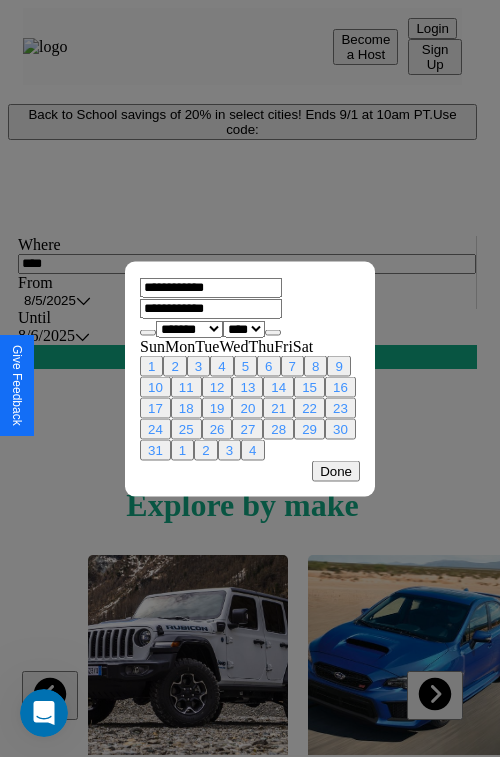 click on "22" at bounding box center [309, 407] 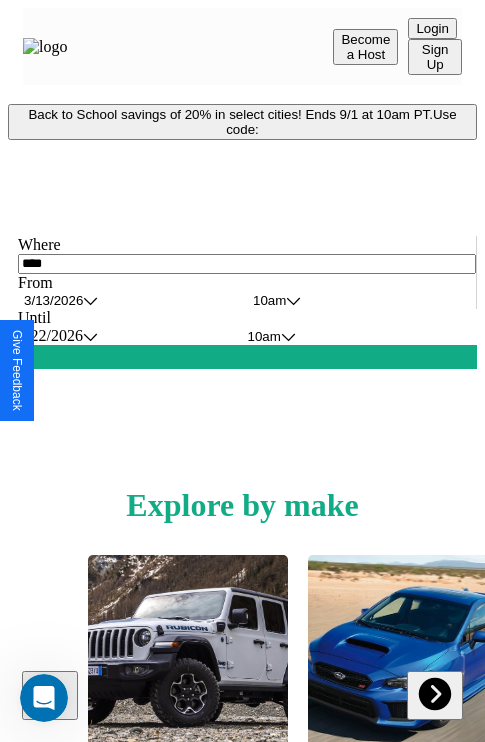 click on "10am" at bounding box center [269, 300] 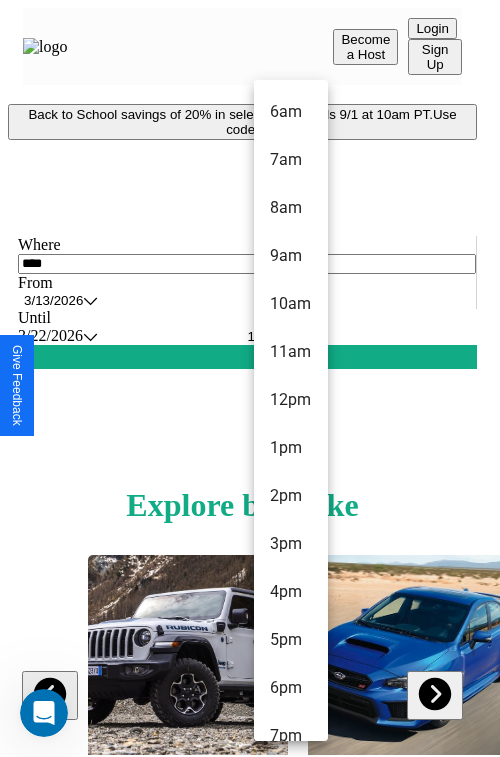 click on "2pm" at bounding box center (291, 496) 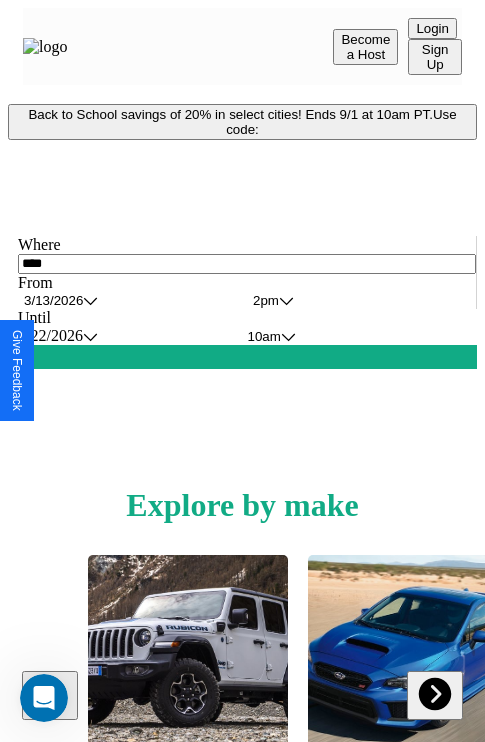 click on "10am" at bounding box center [264, 336] 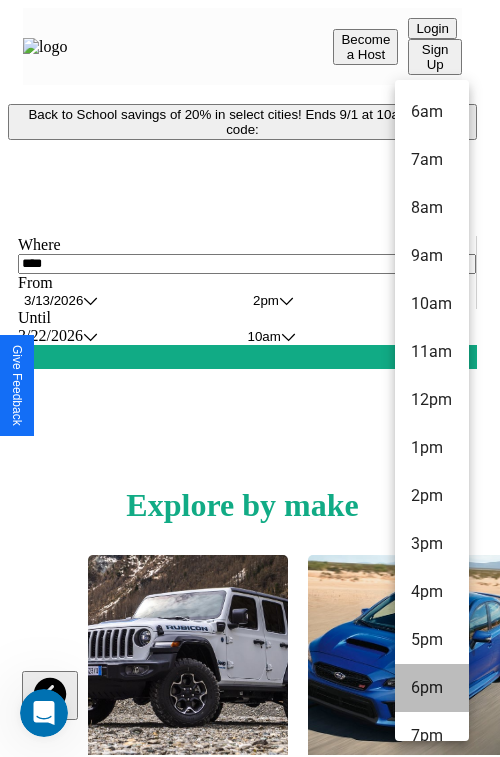 click on "6pm" at bounding box center [432, 688] 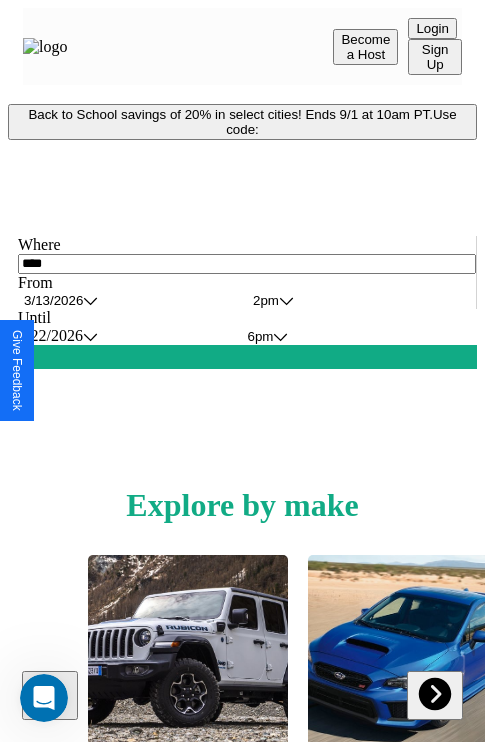 scroll, scrollTop: 0, scrollLeft: 68, axis: horizontal 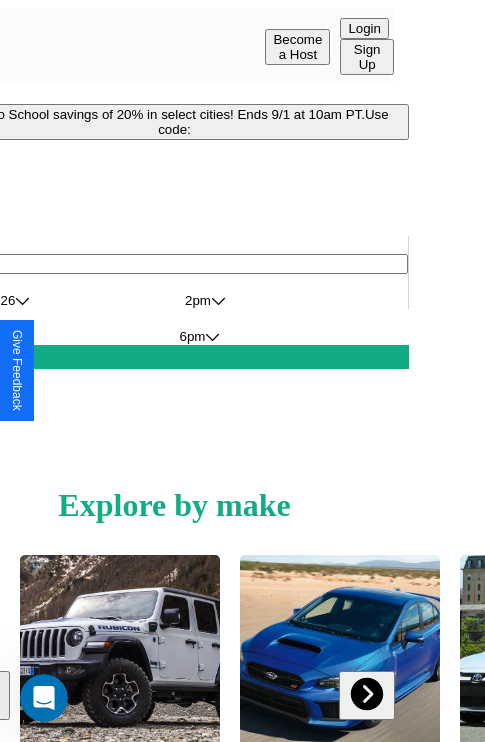 click 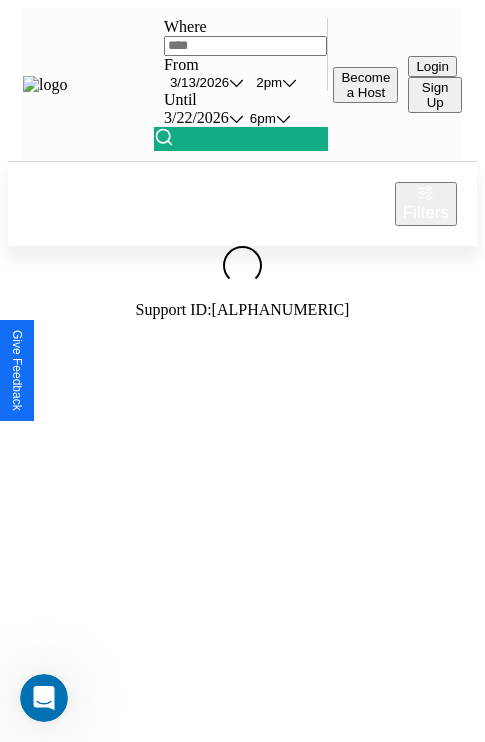 scroll, scrollTop: 0, scrollLeft: 0, axis: both 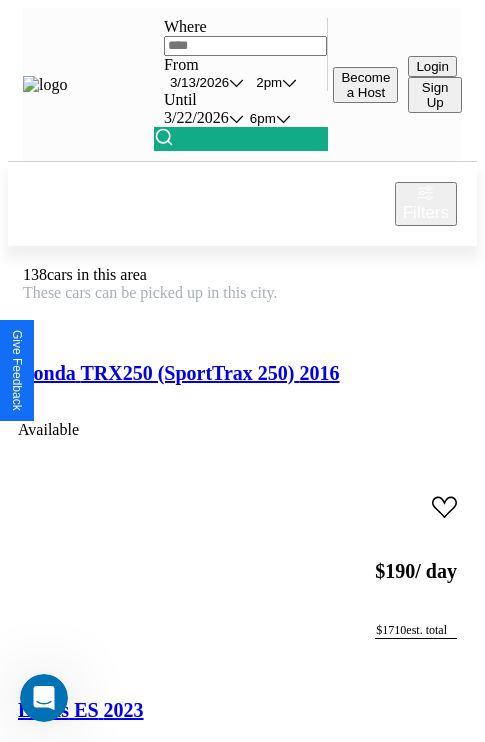 click on "Filters" at bounding box center (426, 213) 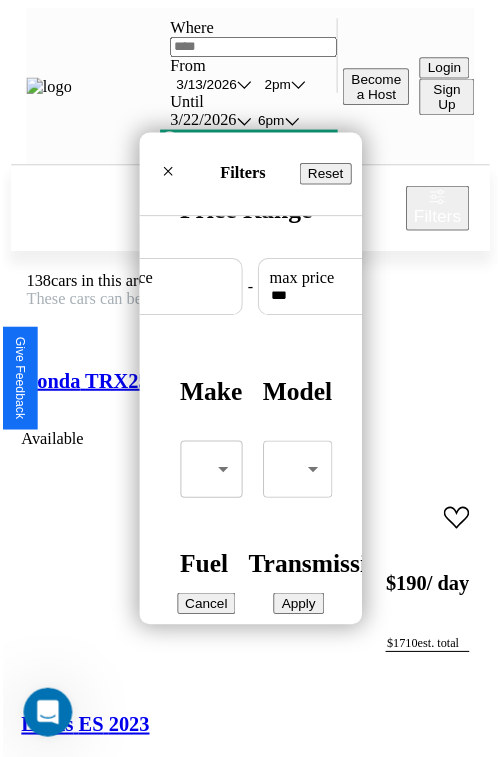 scroll, scrollTop: 59, scrollLeft: 0, axis: vertical 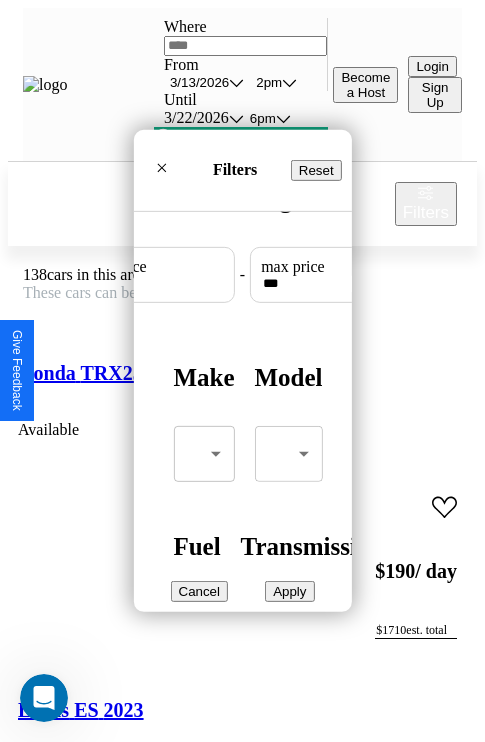 click on "CarGo Where From 3 / 13 / 2026 2pm Until 3 / 22 / 2026 6pm Become a Host Login Sign Up Rome Filters 138  cars in this area These cars can be picked up in this city. Honda   TRX250 (SportTrax 250)   2016 Available $ 190  / day $ 1710  est. total Lexus   ES   2023 Unavailable $ 40  / day $ 360  est. total Ford   F-650   2014 Available $ 160  / day $ 1440  est. total Chevrolet   4500XD   2021 Available $ 200  / day $ 1800  est. total Volkswagen   Routan   2014 Unavailable $ 130  / day $ 1170  est. total Bentley   Continental   2023 Available $ 60  / day $ 540  est. total Bentley   Flying Spur   2023 Available $ 180  / day $ 1620  est. total Toyota   Corolla Matrix   2020 Available $ 150  / day $ 1350  est. total Subaru   Crosstrek   2022 Available $ 100  / day $ 900  est. total Kia   Seltos   2022 Available $ 90  / day $ 810  est. total Toyota   86   2020 Available $ 120  / day $ 1080  est. total Lamborghini   Roadster   2022 Available $ 150  / day $ 1350  est. total Toyota   Scion iQ   2016 Available $ 70 $ 630" at bounding box center [242, 23443] 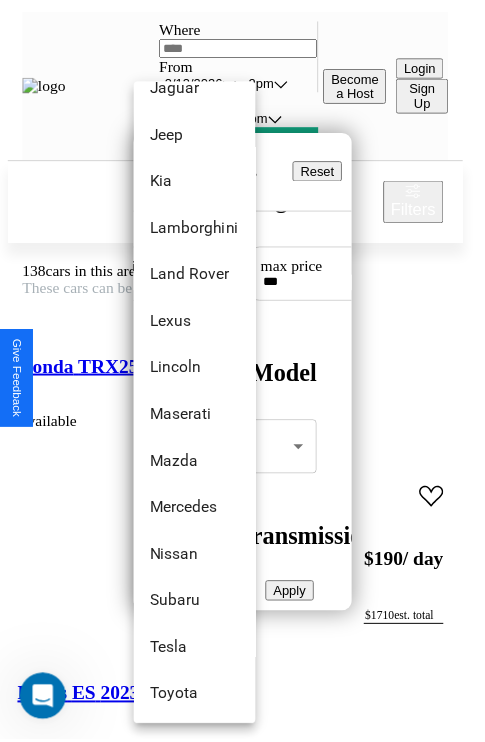 scroll, scrollTop: 1083, scrollLeft: 0, axis: vertical 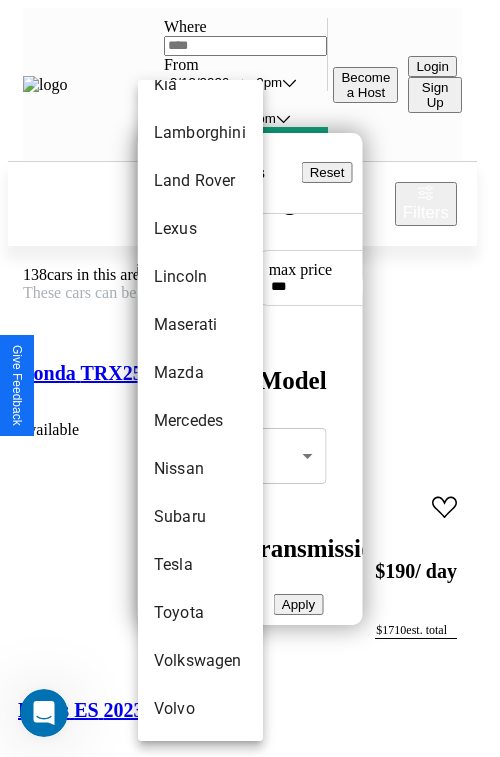 click on "Mercedes" at bounding box center [200, 421] 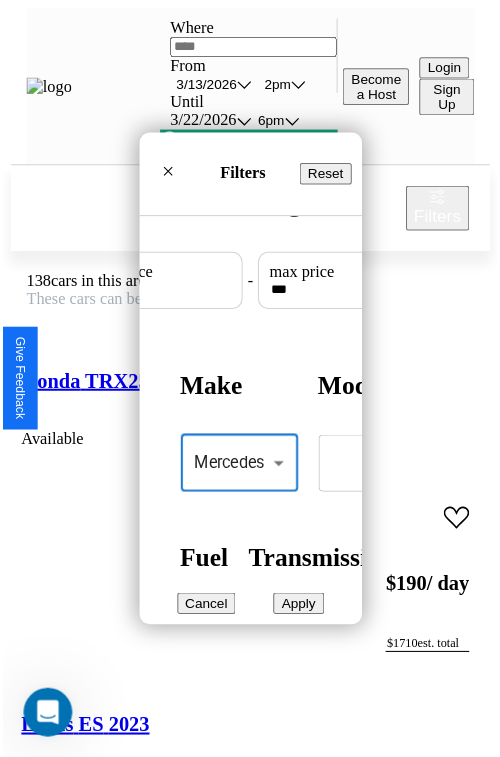 scroll, scrollTop: 162, scrollLeft: 63, axis: both 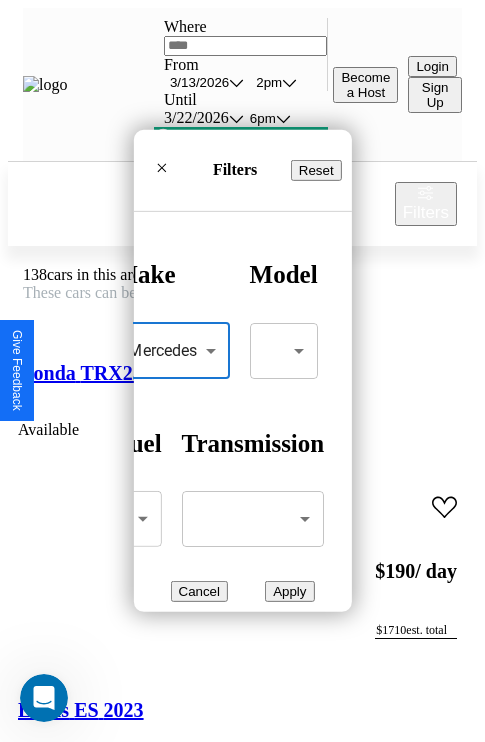 click on "CarGo Where From 3 / 13 / 2026 2pm Until 3 / 22 / 2026 6pm Become a Host Login Sign Up Rome Filters 138  cars in this area These cars can be picked up in this city. Honda   TRX250 (SportTrax 250)   2016 Available $ 190  / day $ 1710  est. total Lexus   ES   2023 Unavailable $ 40  / day $ 360  est. total Ford   F-650   2014 Available $ 160  / day $ 1440  est. total Chevrolet   4500XD   2021 Available $ 200  / day $ 1800  est. total Volkswagen   Routan   2014 Unavailable $ 130  / day $ 1170  est. total Bentley   Continental   2023 Available $ 60  / day $ 540  est. total Bentley   Flying Spur   2023 Available $ 180  / day $ 1620  est. total Toyota   Corolla Matrix   2020 Available $ 150  / day $ 1350  est. total Subaru   Crosstrek   2022 Available $ 100  / day $ 900  est. total Kia   Seltos   2022 Available $ 90  / day $ 810  est. total Toyota   86   2020 Available $ 120  / day $ 1080  est. total Lamborghini   Roadster   2022 Available $ 150  / day $ 1350  est. total Toyota   Scion iQ   2016 Available $ 70 $ 630" at bounding box center [242, 23443] 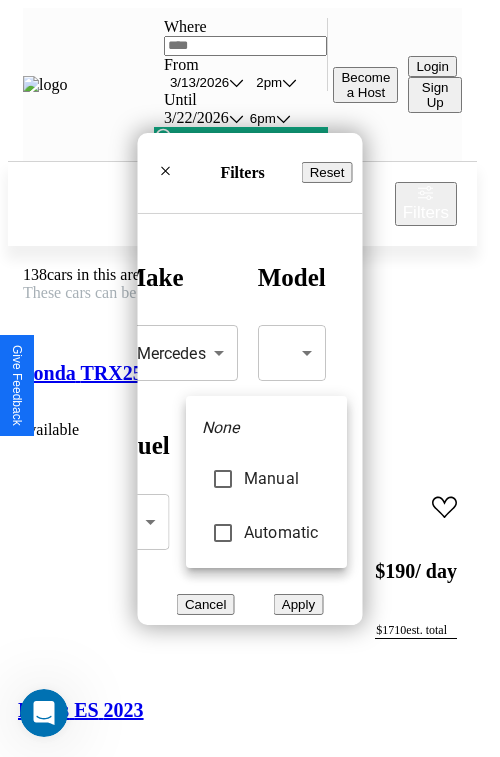 type on "******" 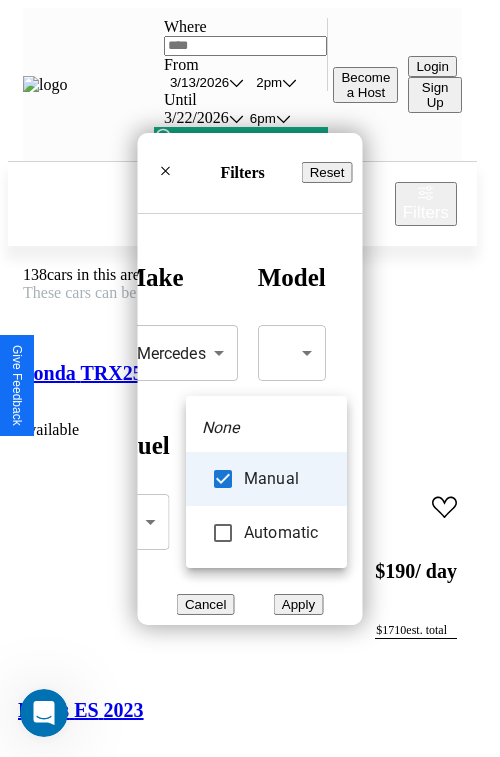 click at bounding box center (250, 378) 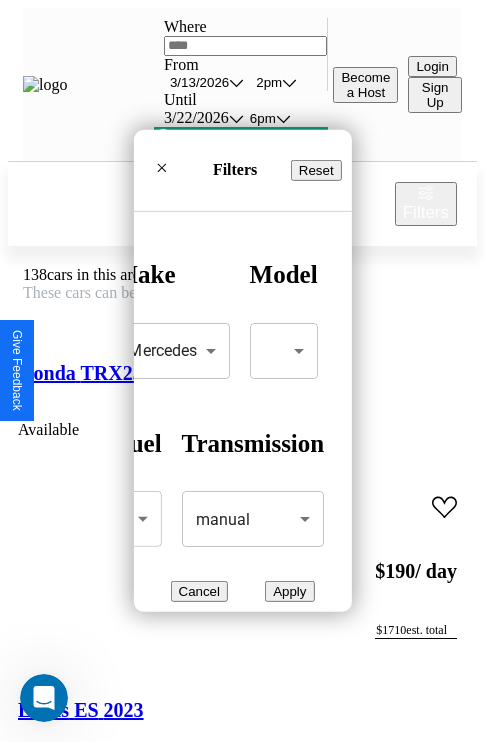 click on "Apply" at bounding box center (289, 591) 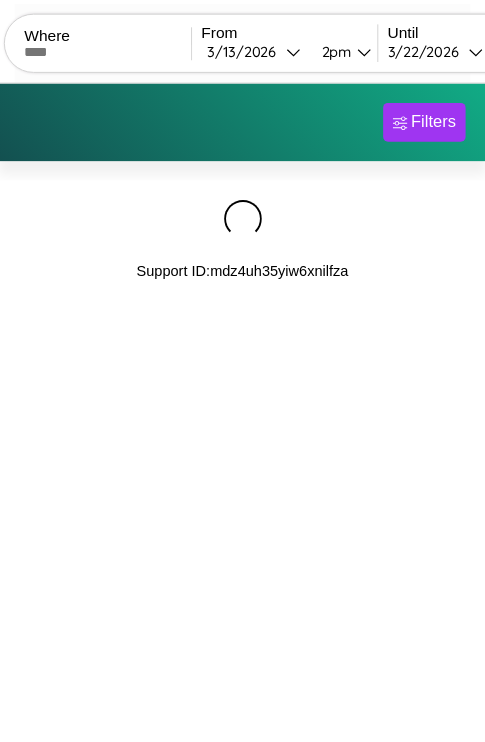 scroll, scrollTop: 0, scrollLeft: 0, axis: both 